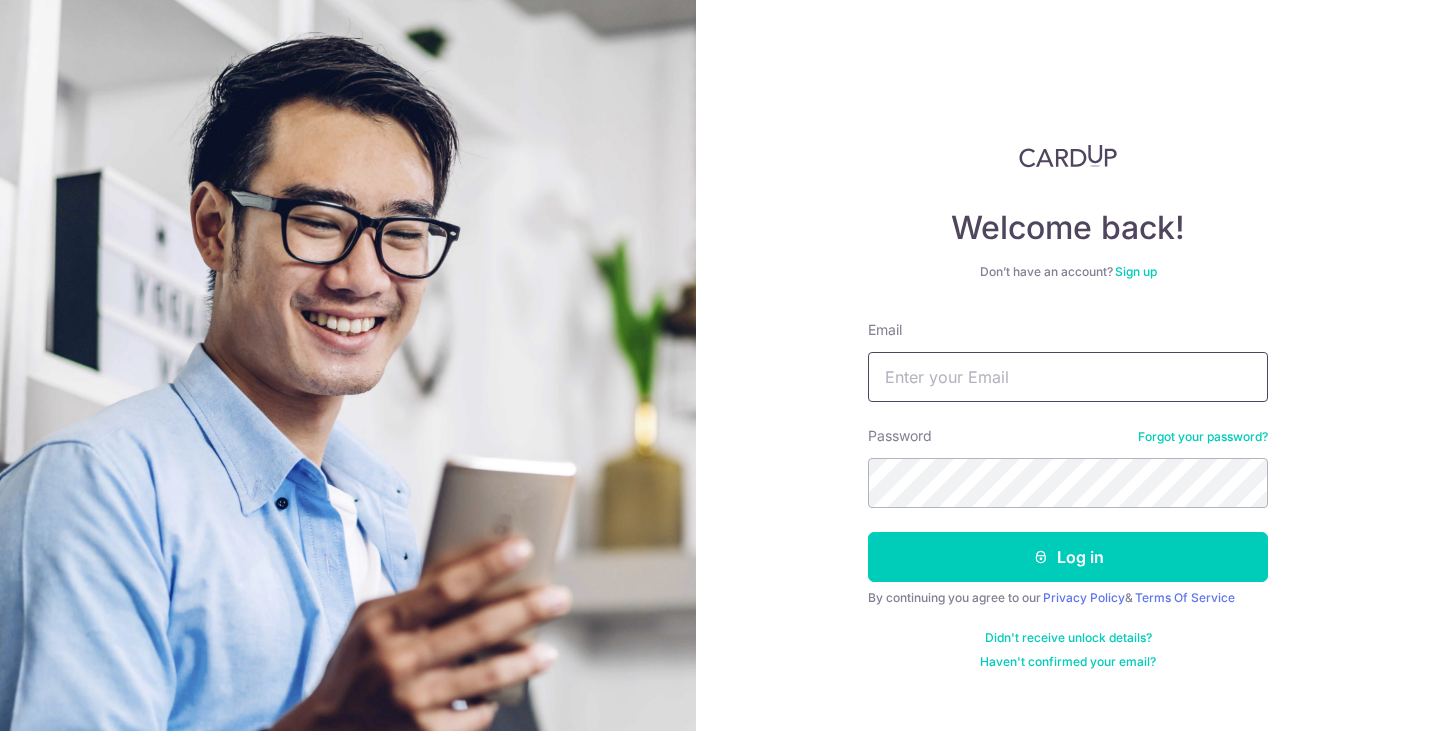 scroll, scrollTop: 0, scrollLeft: 0, axis: both 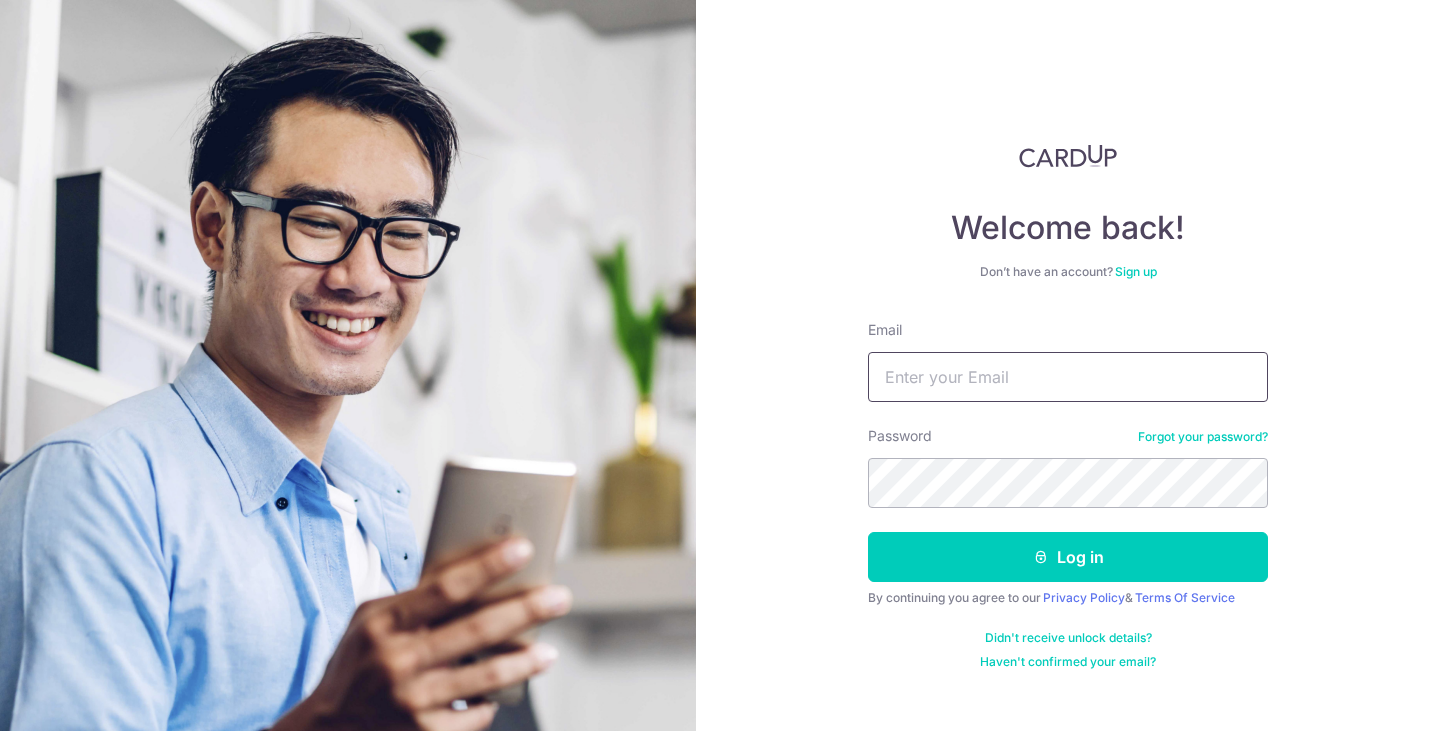 type on "[EMAIL]" 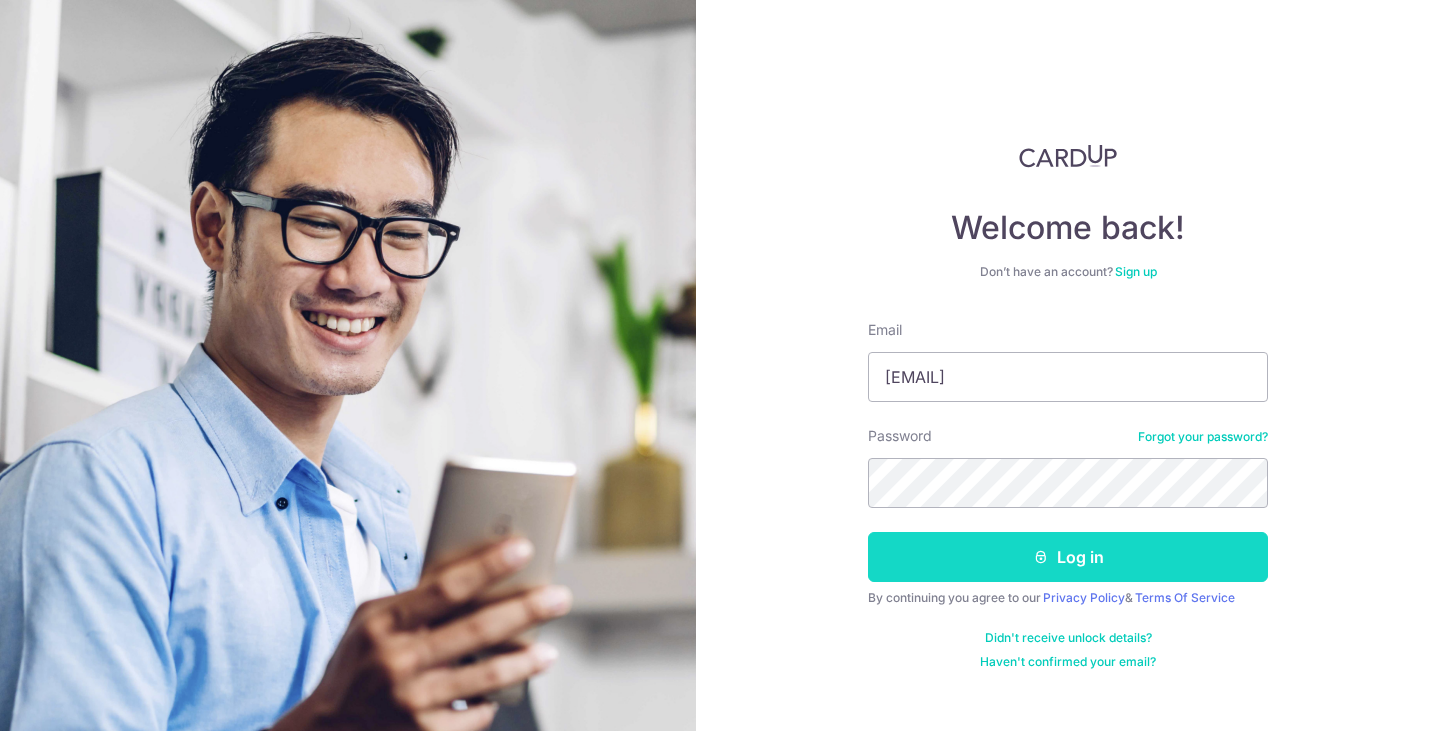 click on "Log in" at bounding box center [1068, 557] 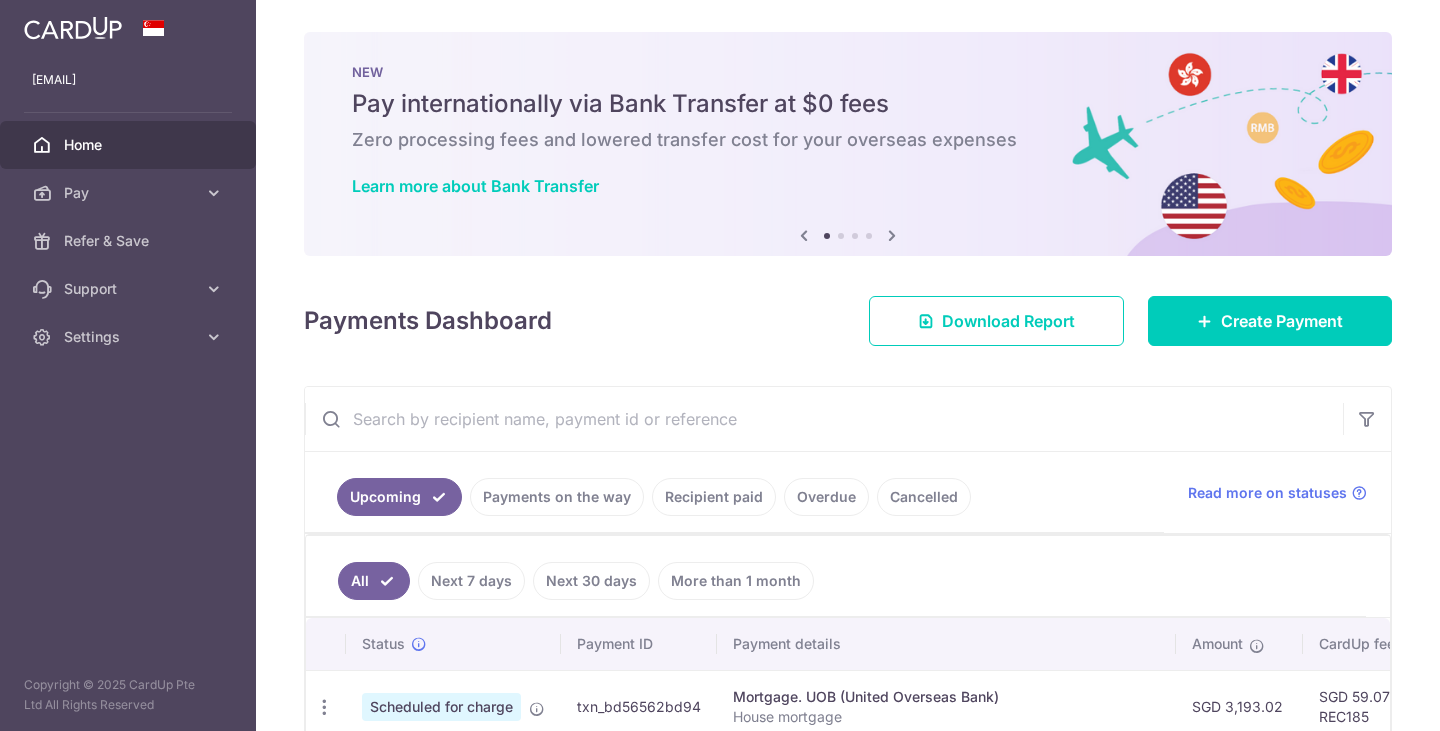 scroll, scrollTop: 0, scrollLeft: 0, axis: both 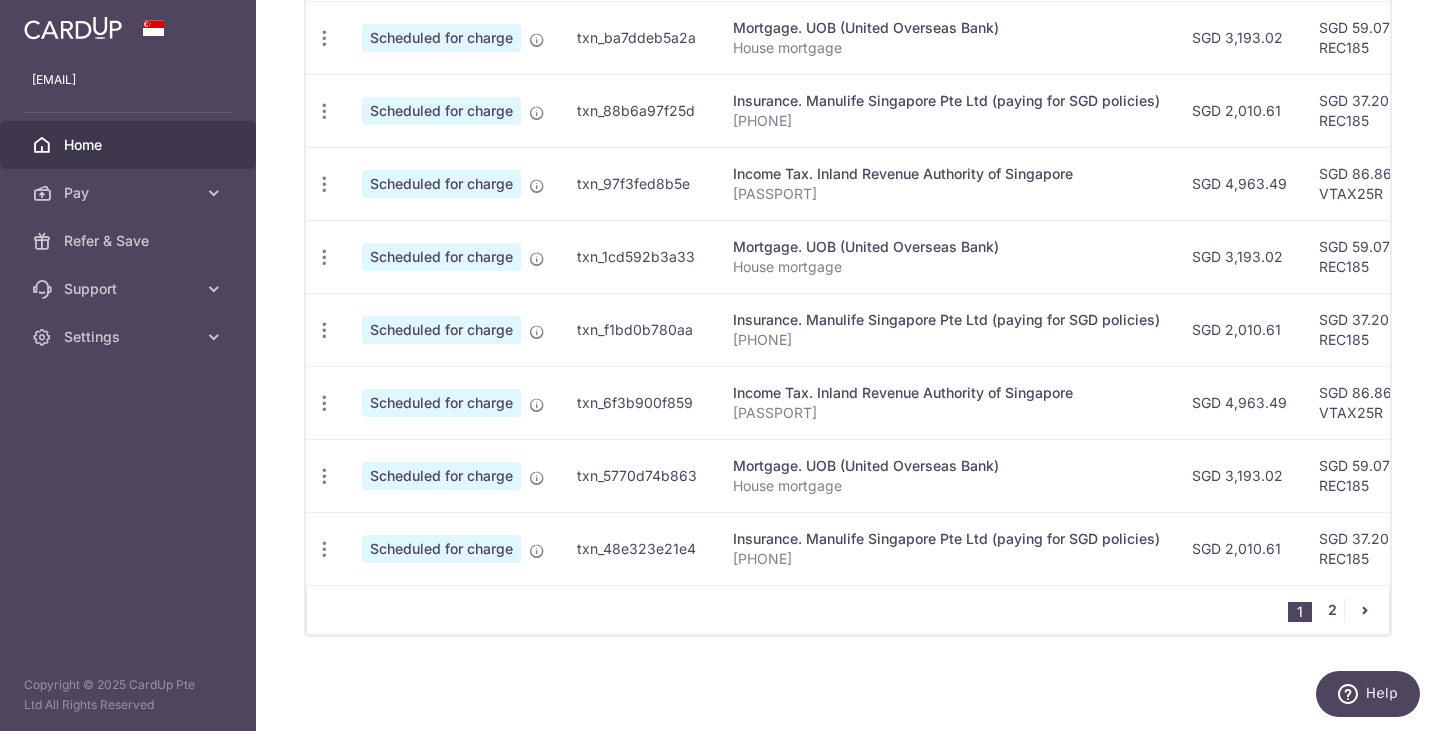 click on "2" at bounding box center [1332, 610] 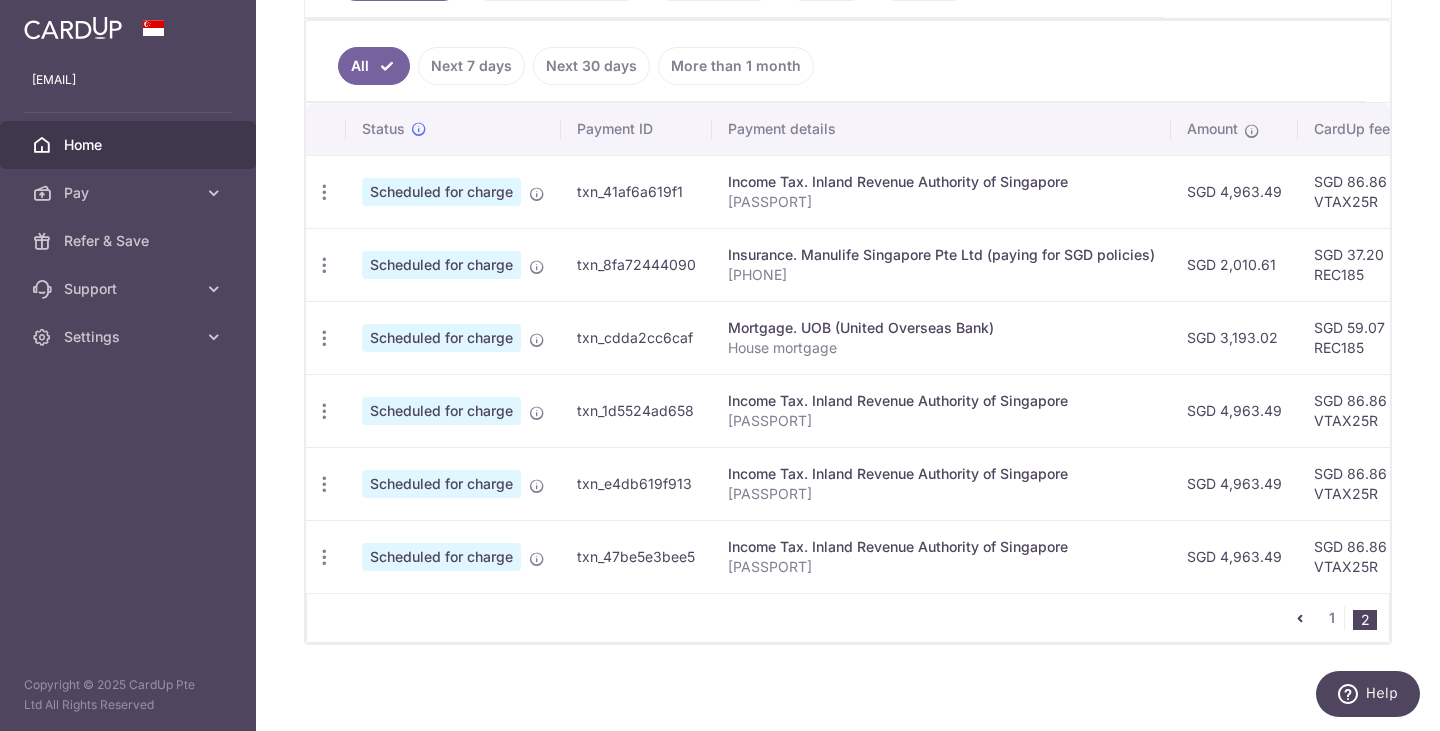 scroll, scrollTop: 533, scrollLeft: 0, axis: vertical 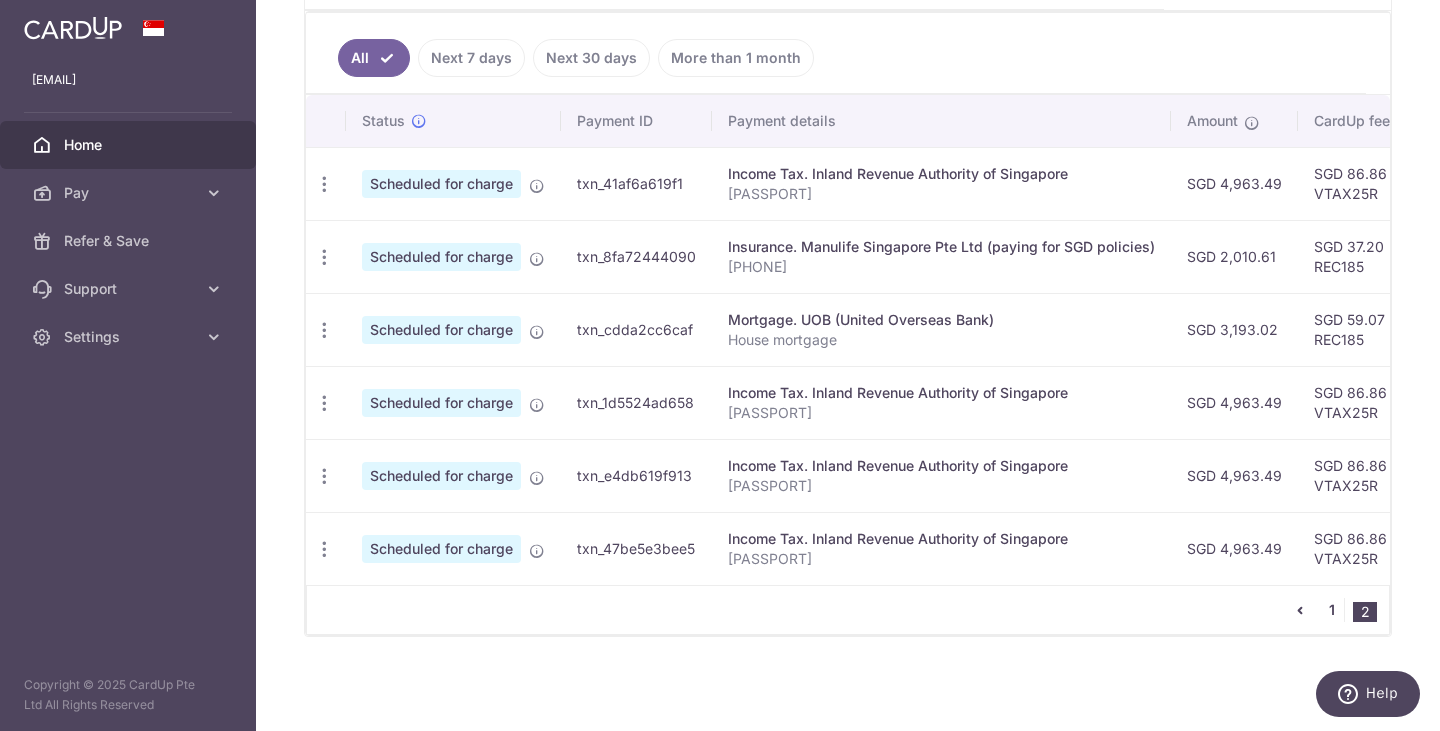 click on "1" at bounding box center (1332, 610) 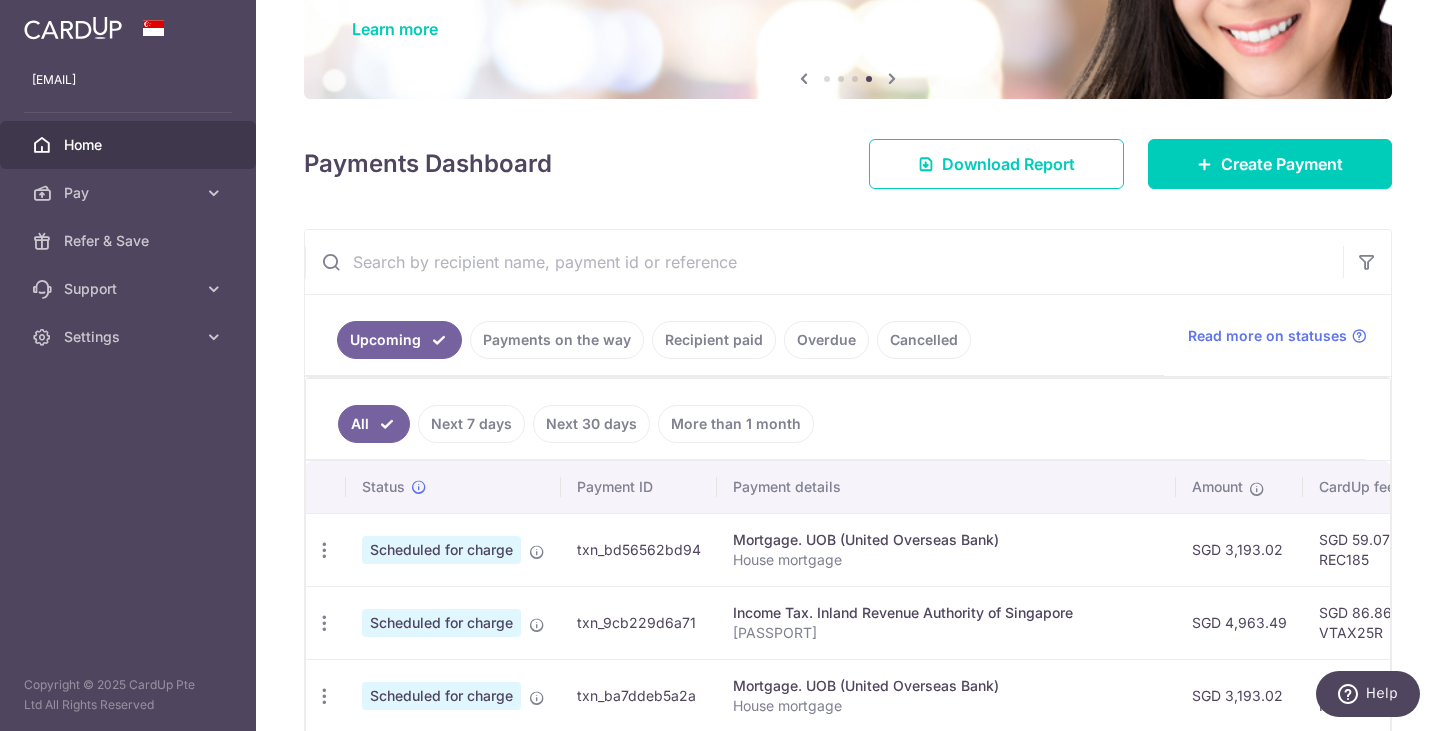scroll, scrollTop: 181, scrollLeft: 0, axis: vertical 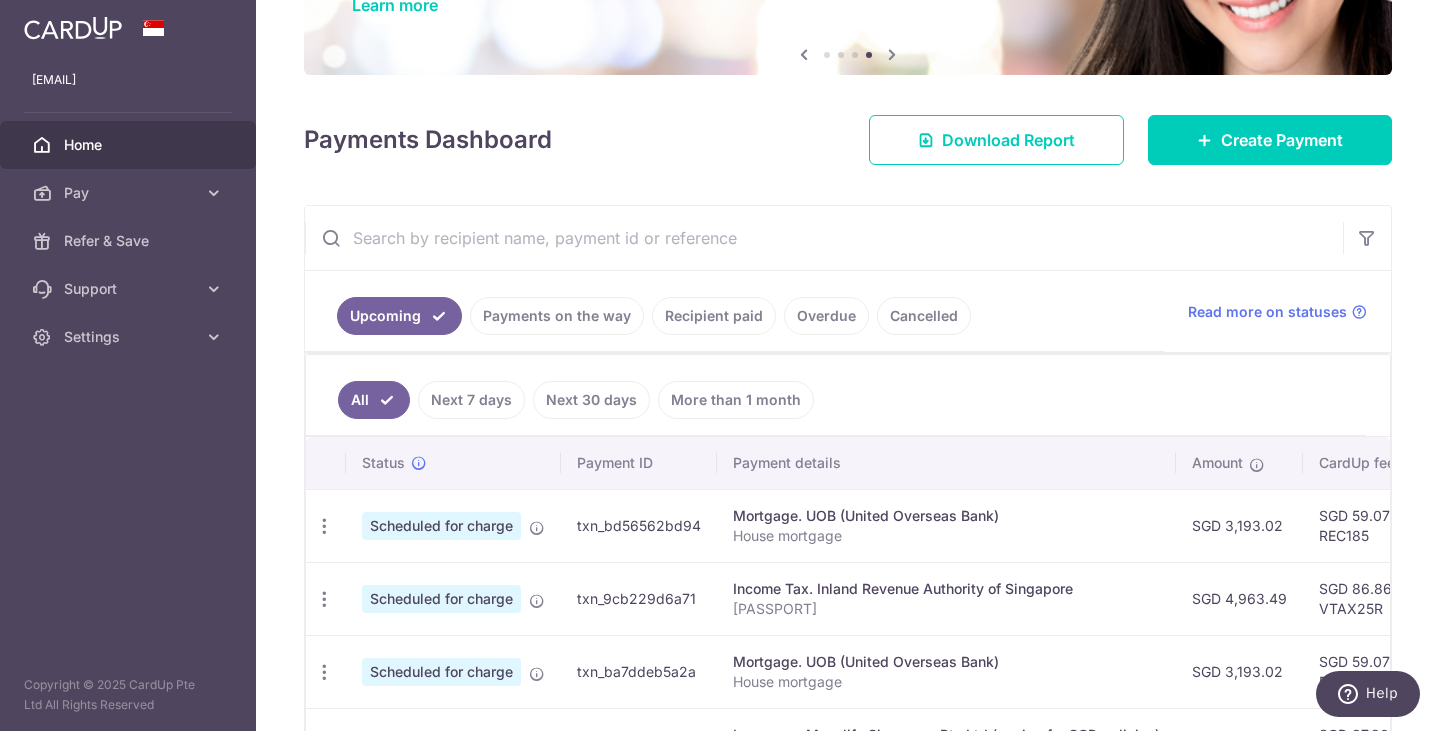 click on "Recipient paid" at bounding box center [714, 316] 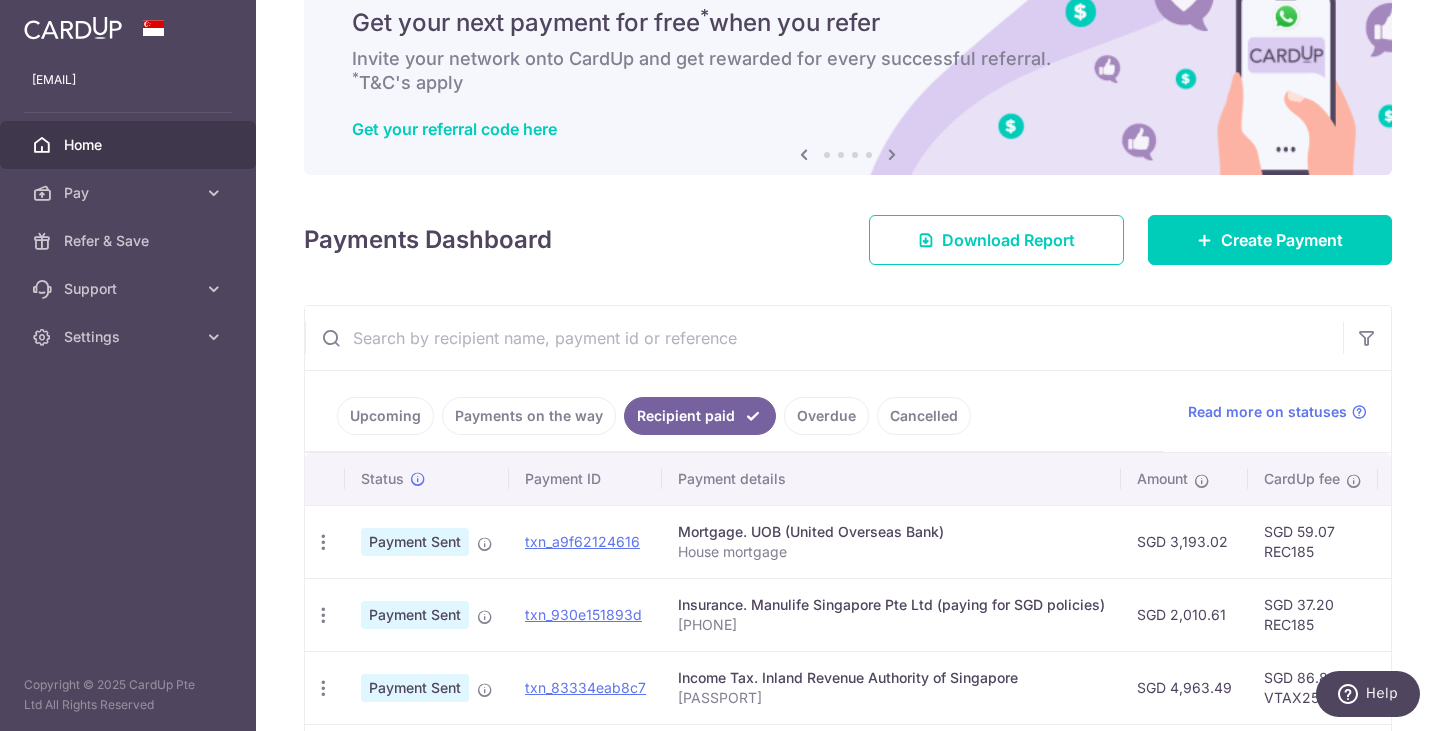 scroll, scrollTop: 254, scrollLeft: 0, axis: vertical 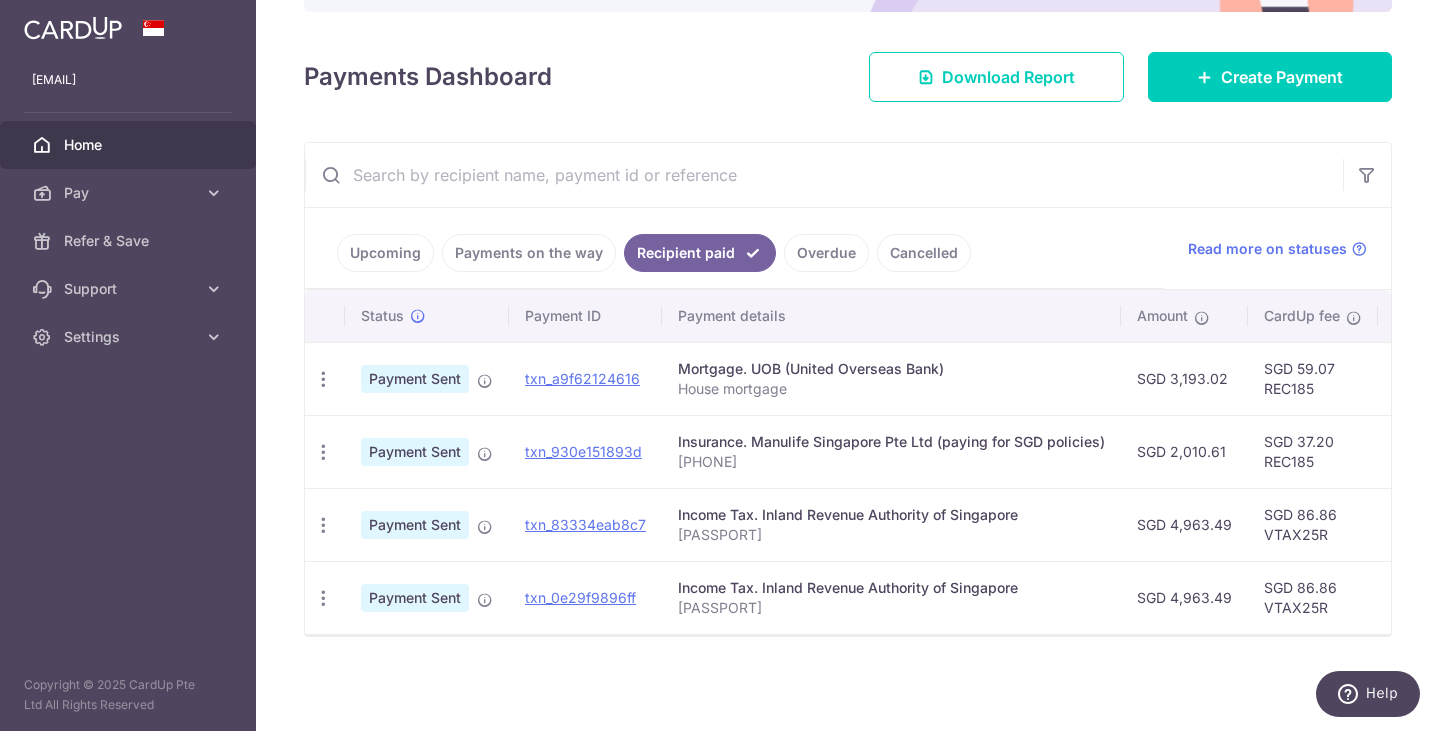 click on "Upcoming" at bounding box center (385, 253) 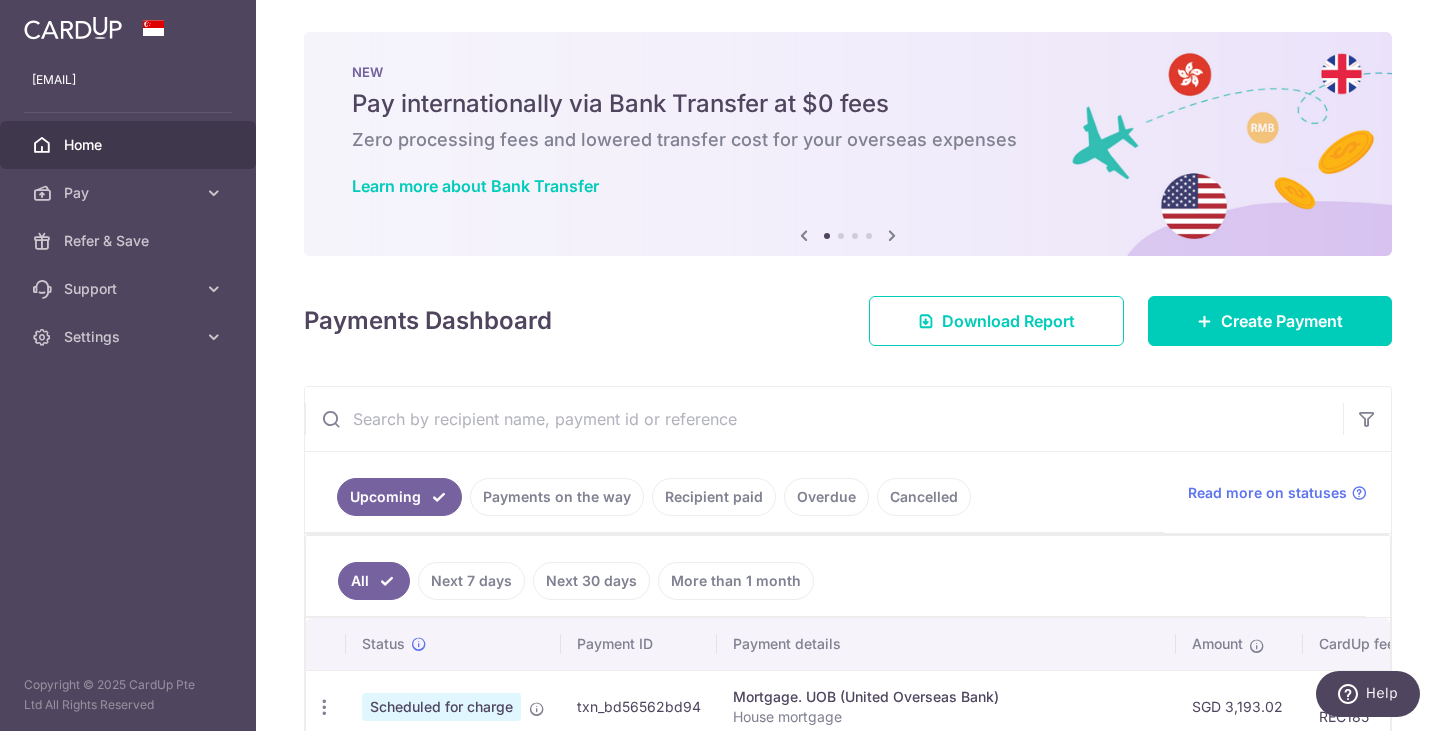 scroll, scrollTop: 400, scrollLeft: 0, axis: vertical 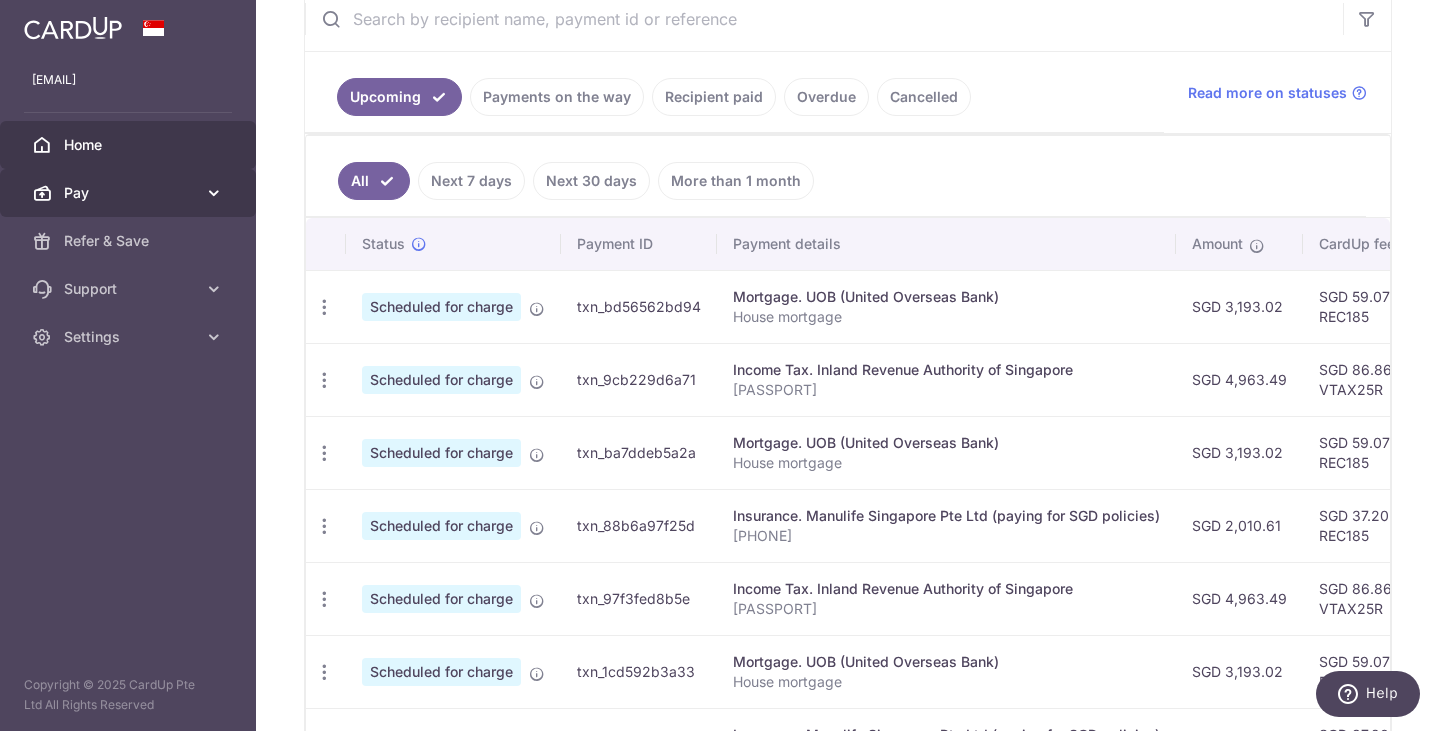 click on "Pay" at bounding box center (130, 193) 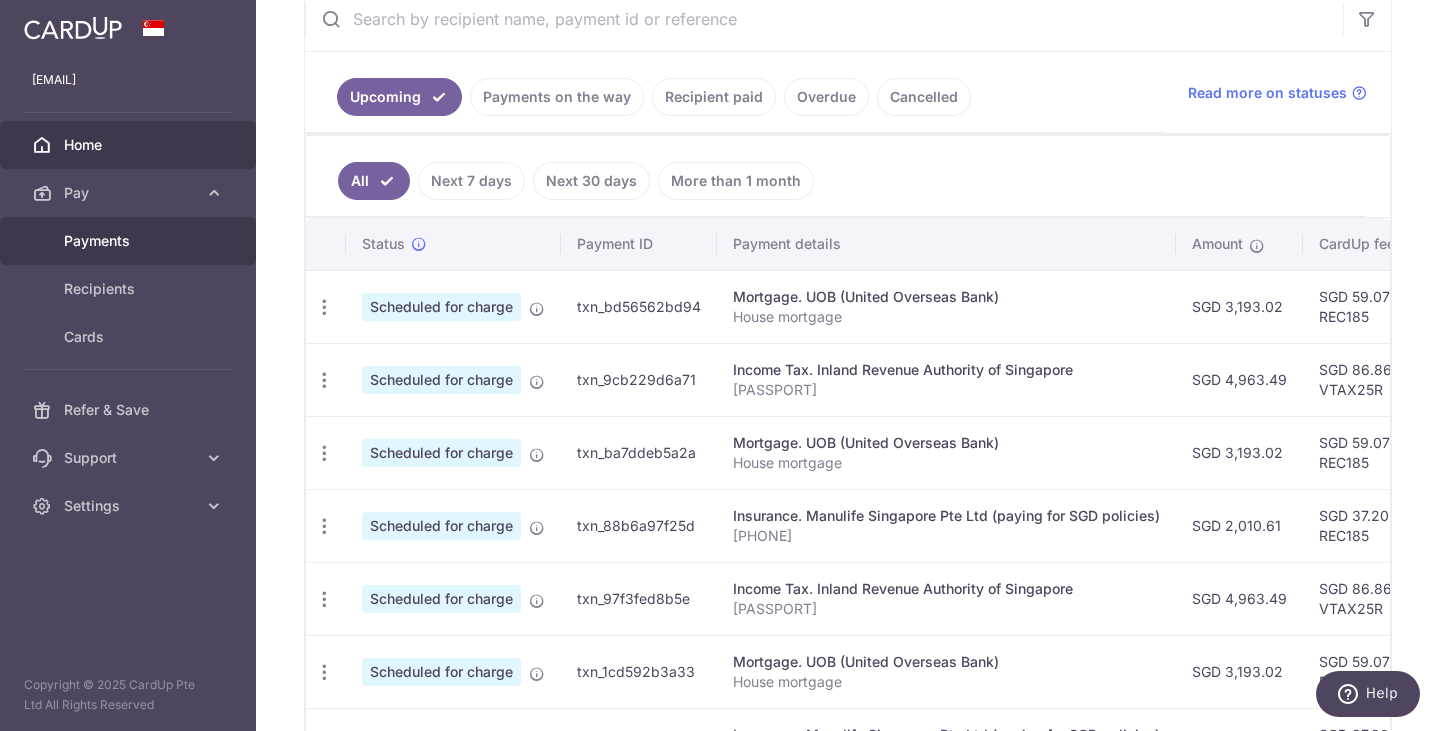 click on "Payments" at bounding box center [128, 241] 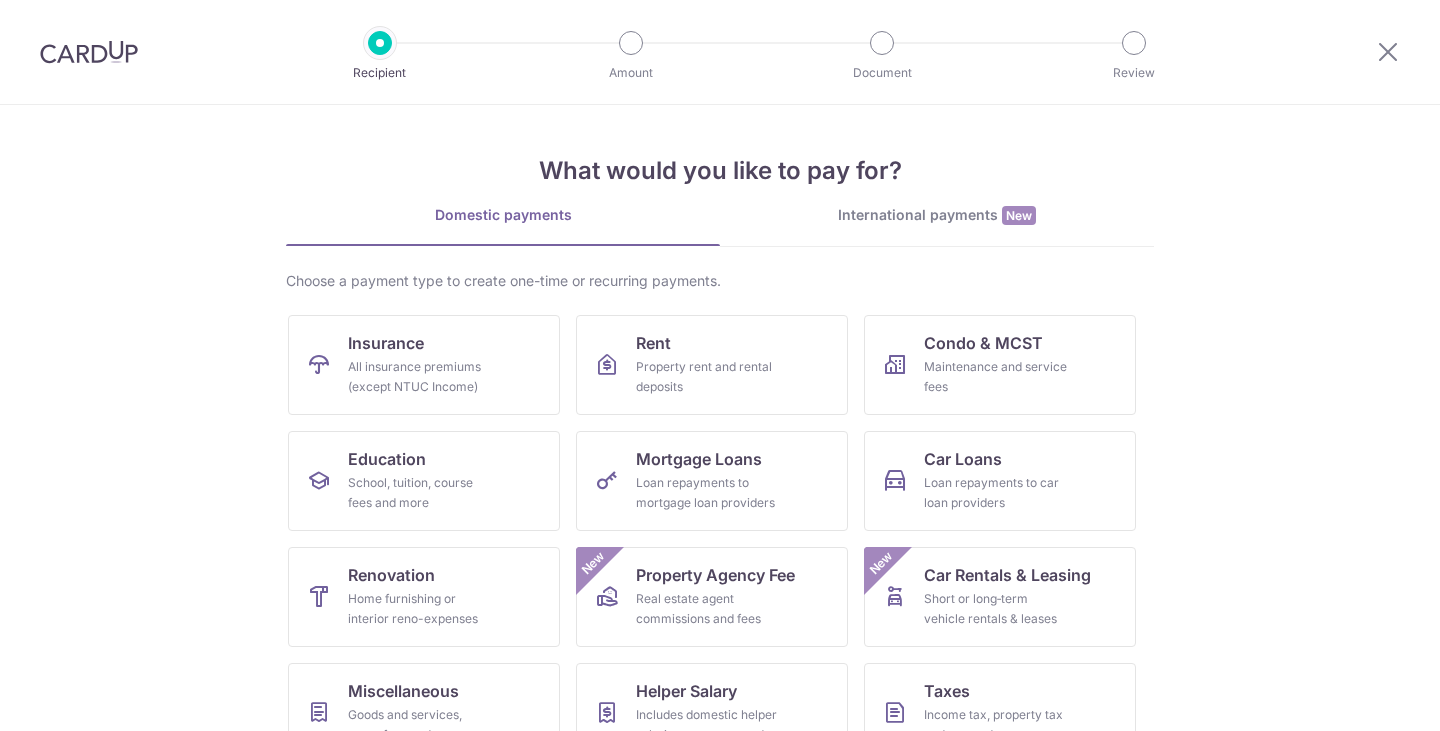 scroll, scrollTop: 0, scrollLeft: 0, axis: both 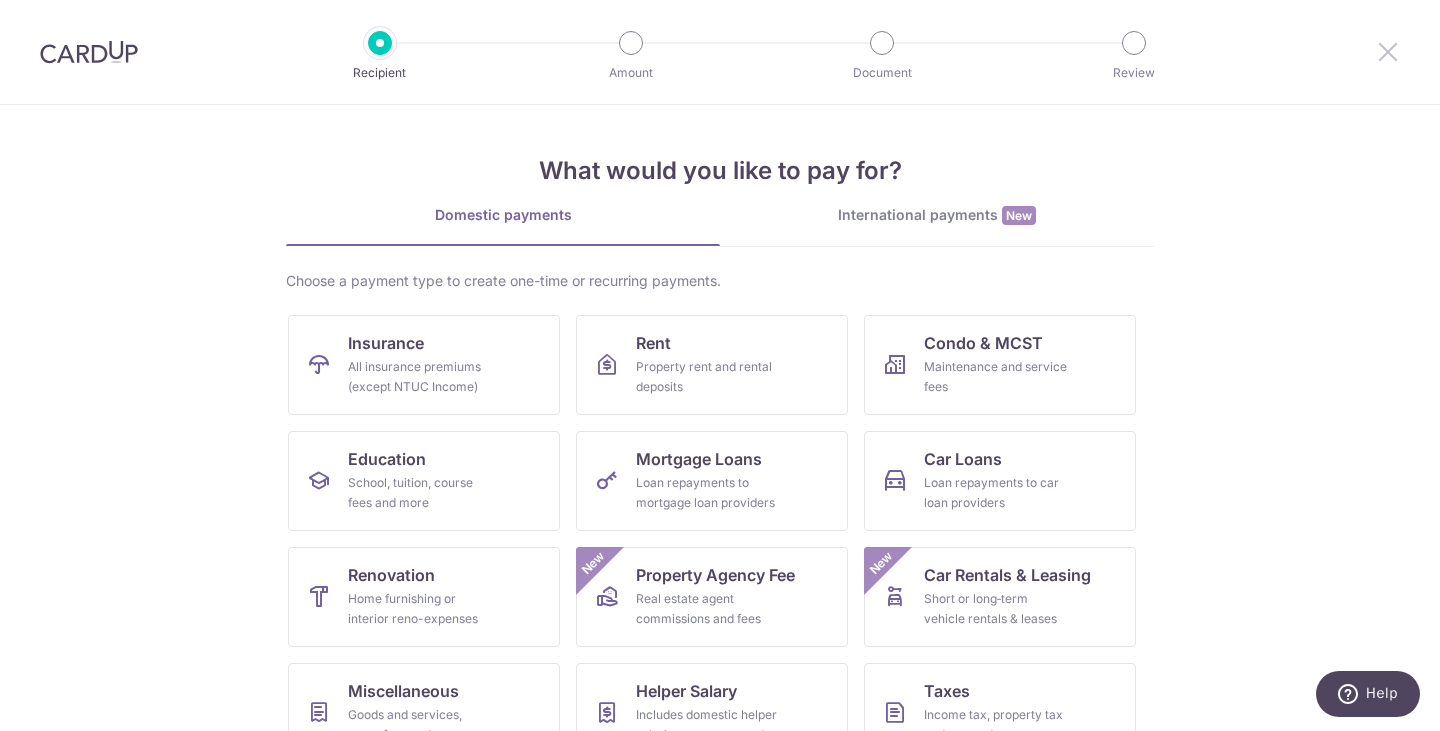 click at bounding box center [1388, 51] 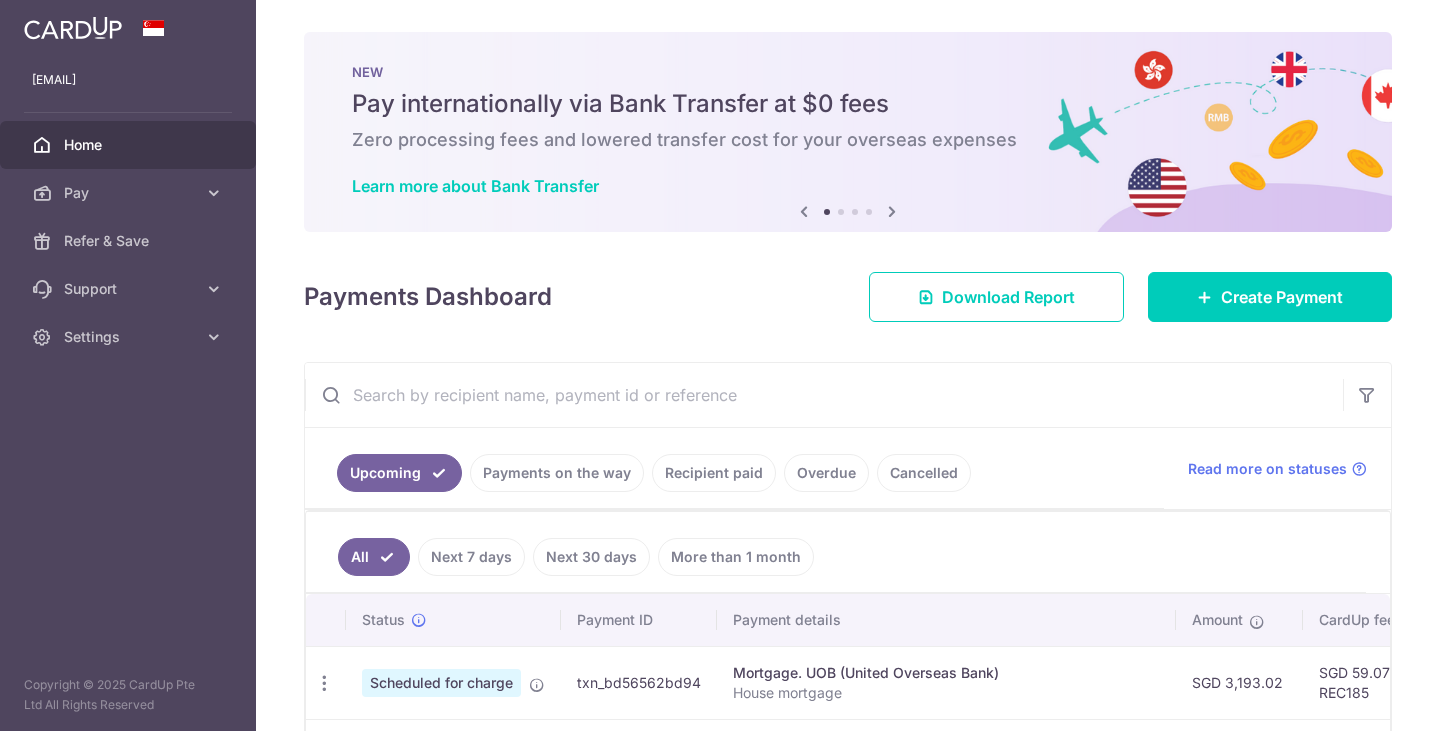 scroll, scrollTop: 0, scrollLeft: 0, axis: both 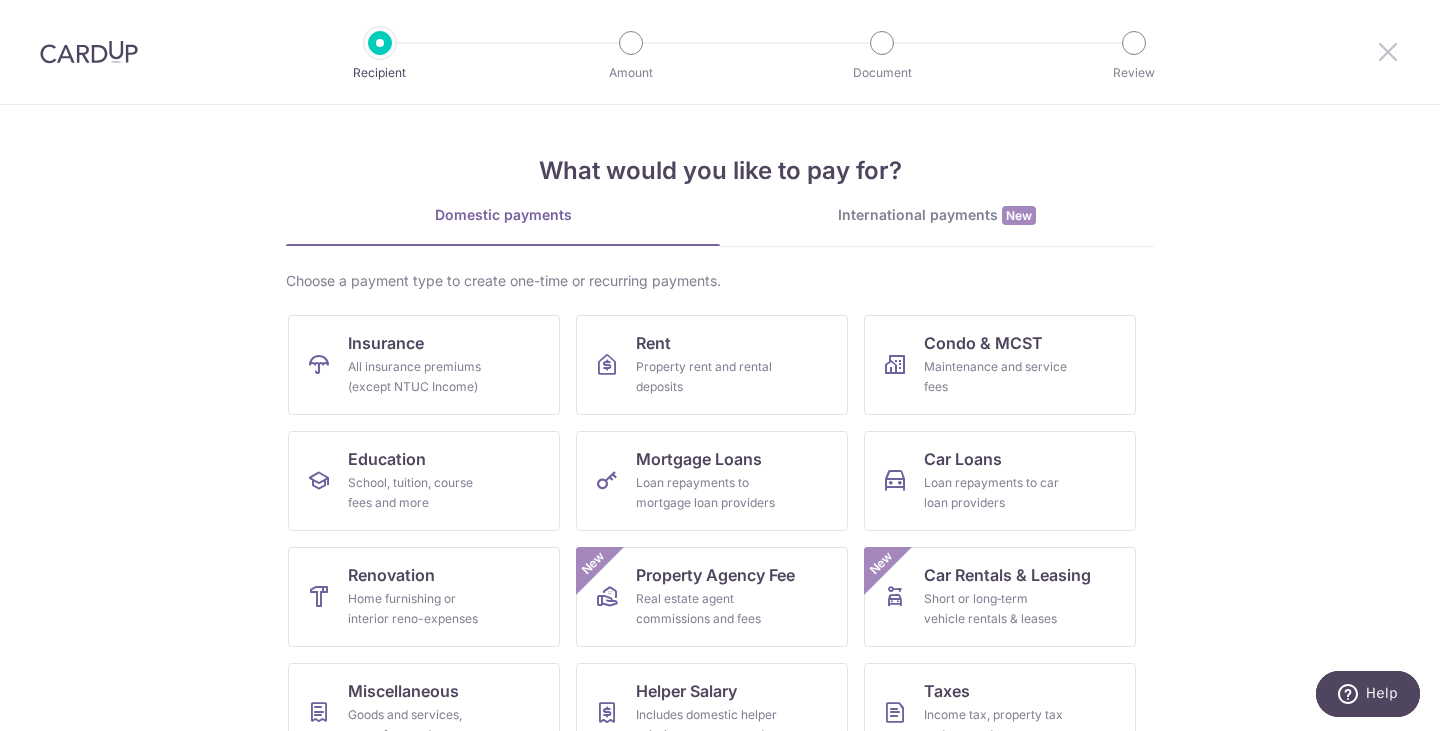 click at bounding box center [1388, 51] 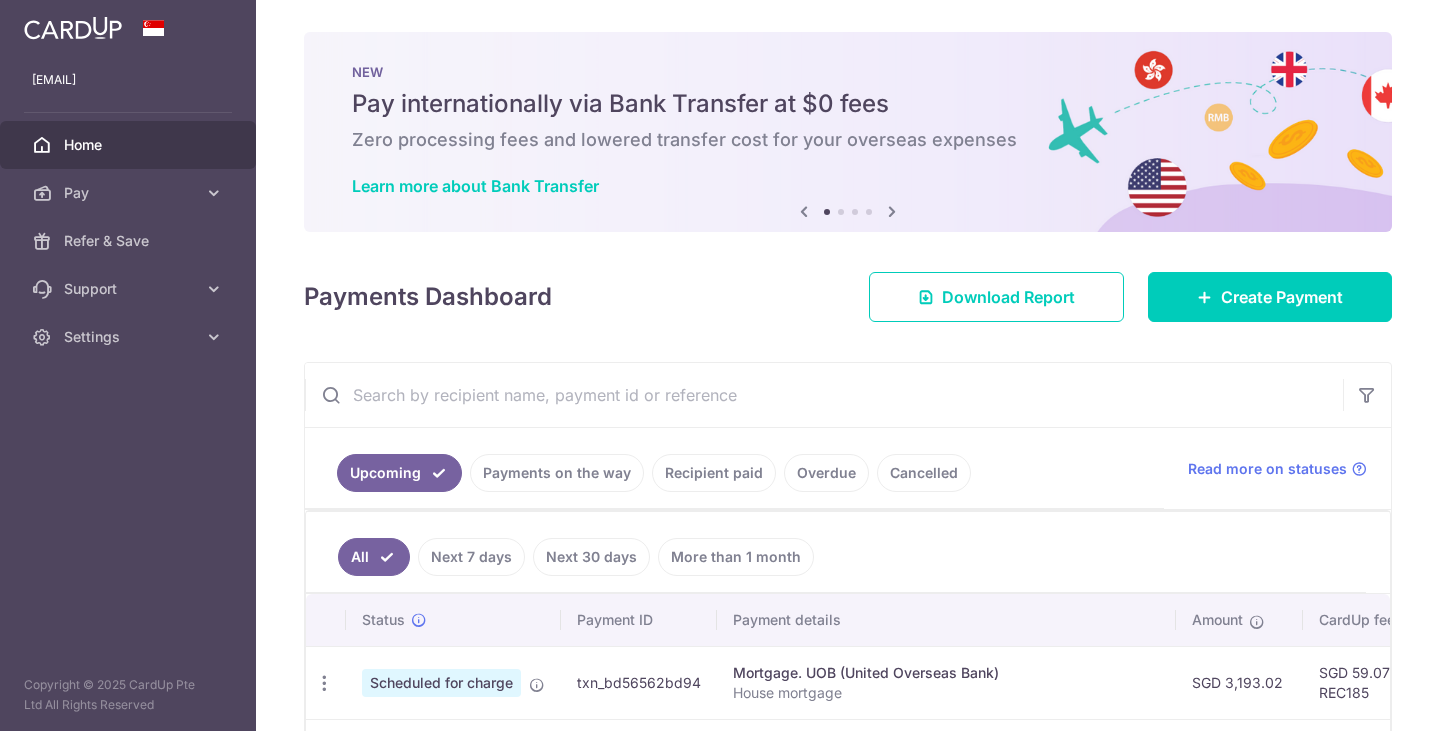 scroll, scrollTop: 0, scrollLeft: 0, axis: both 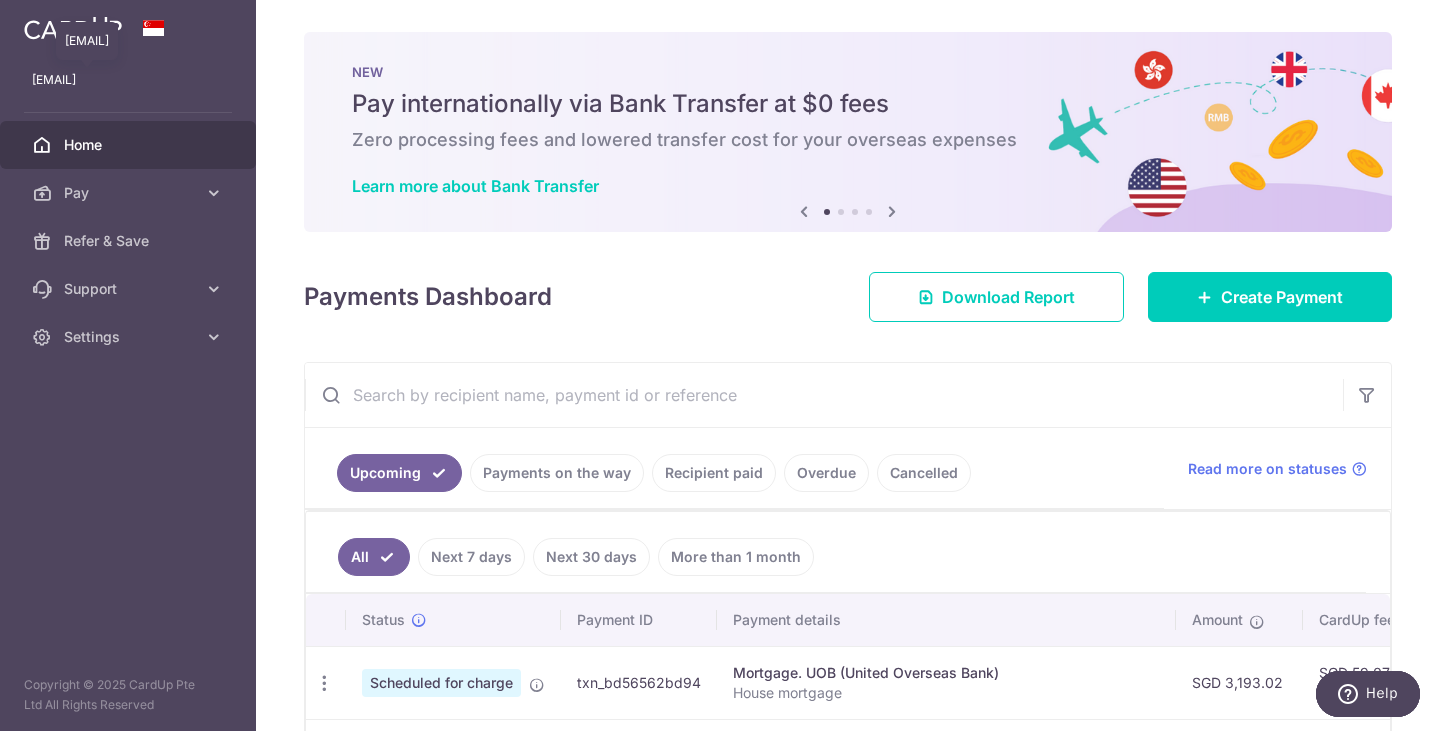 click on "beakoh88@gmail.com" at bounding box center (128, 80) 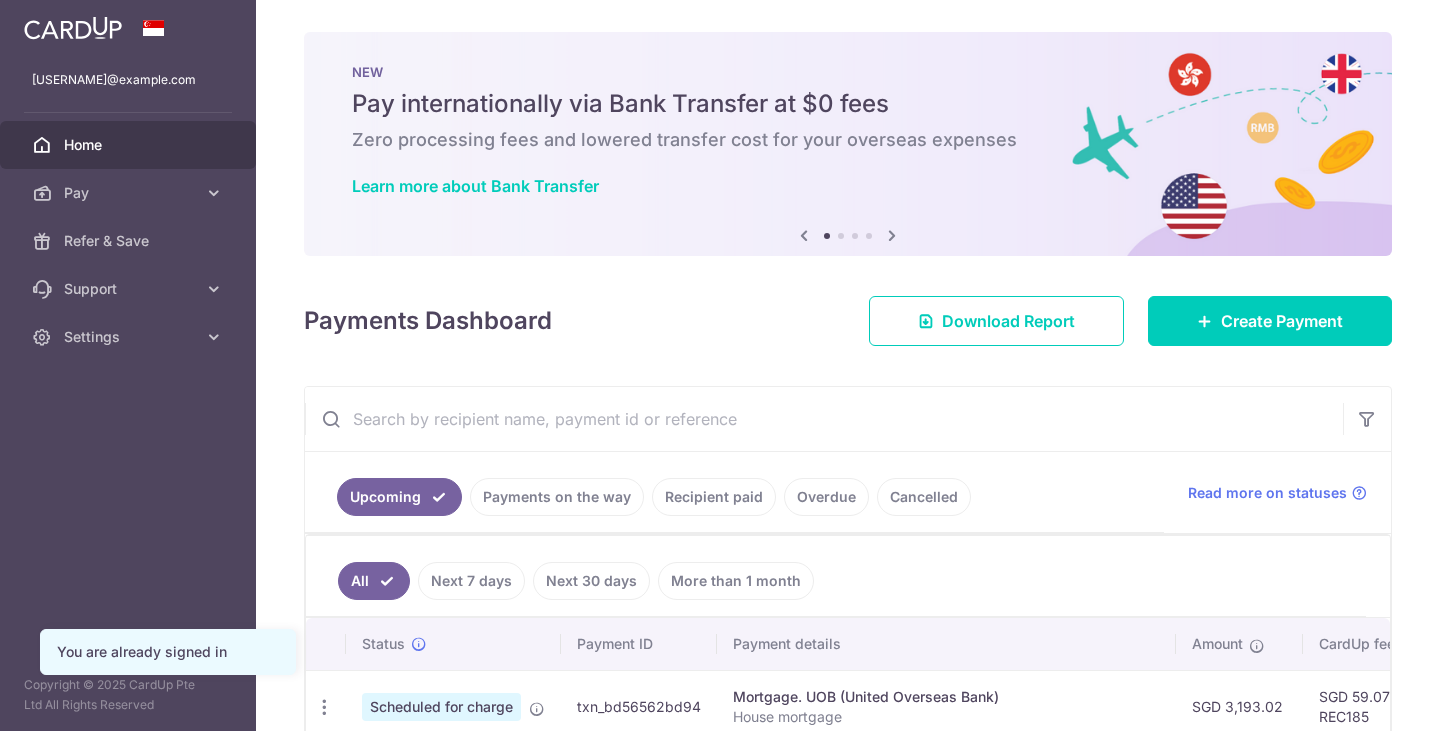 scroll, scrollTop: 0, scrollLeft: 0, axis: both 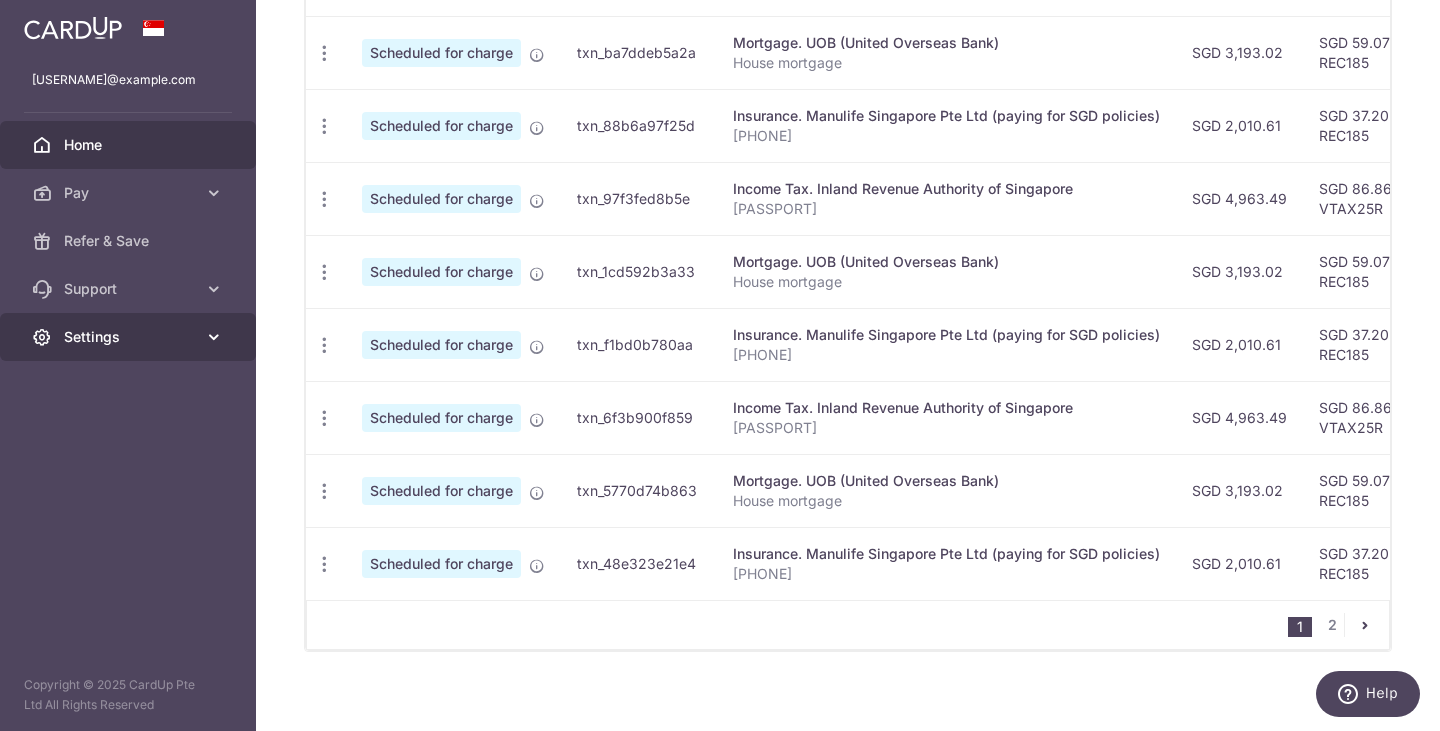 click at bounding box center [214, 337] 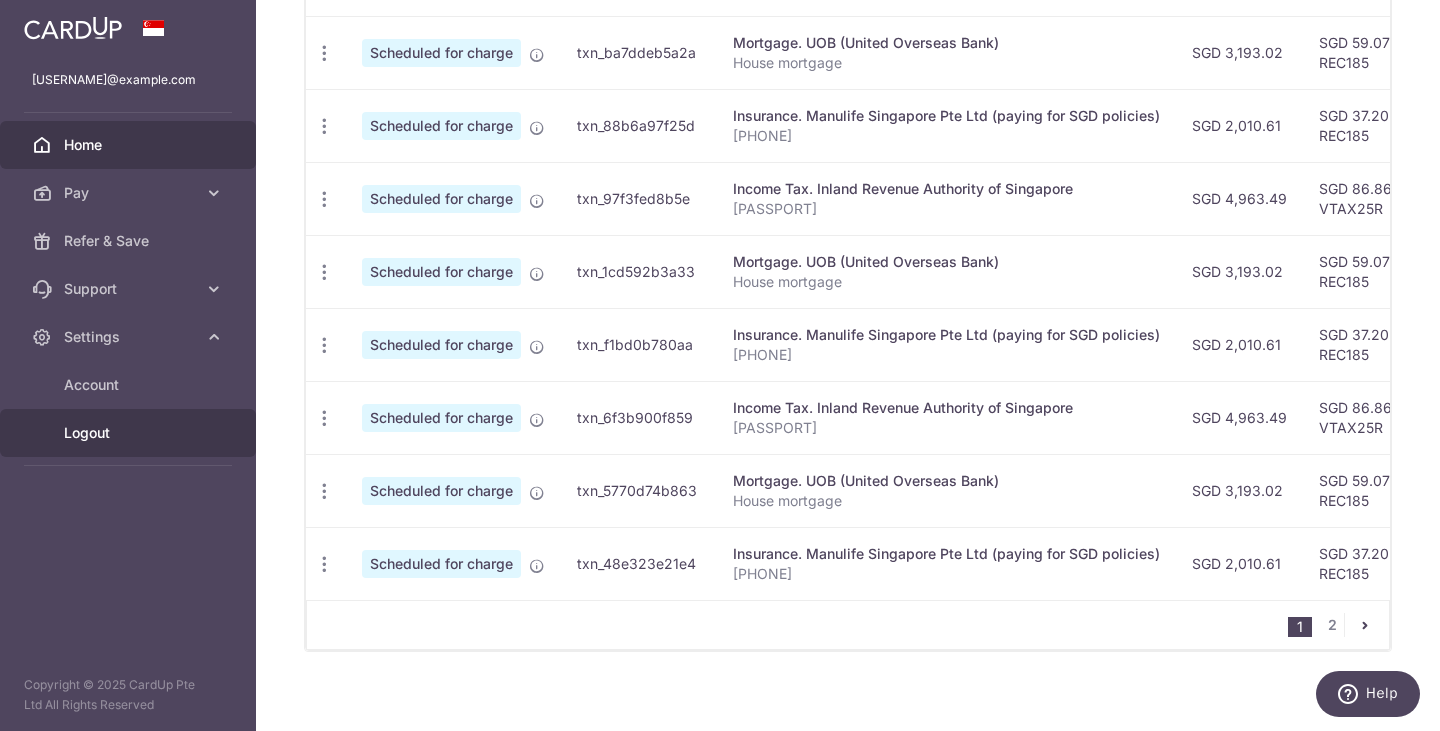click on "Logout" at bounding box center [128, 433] 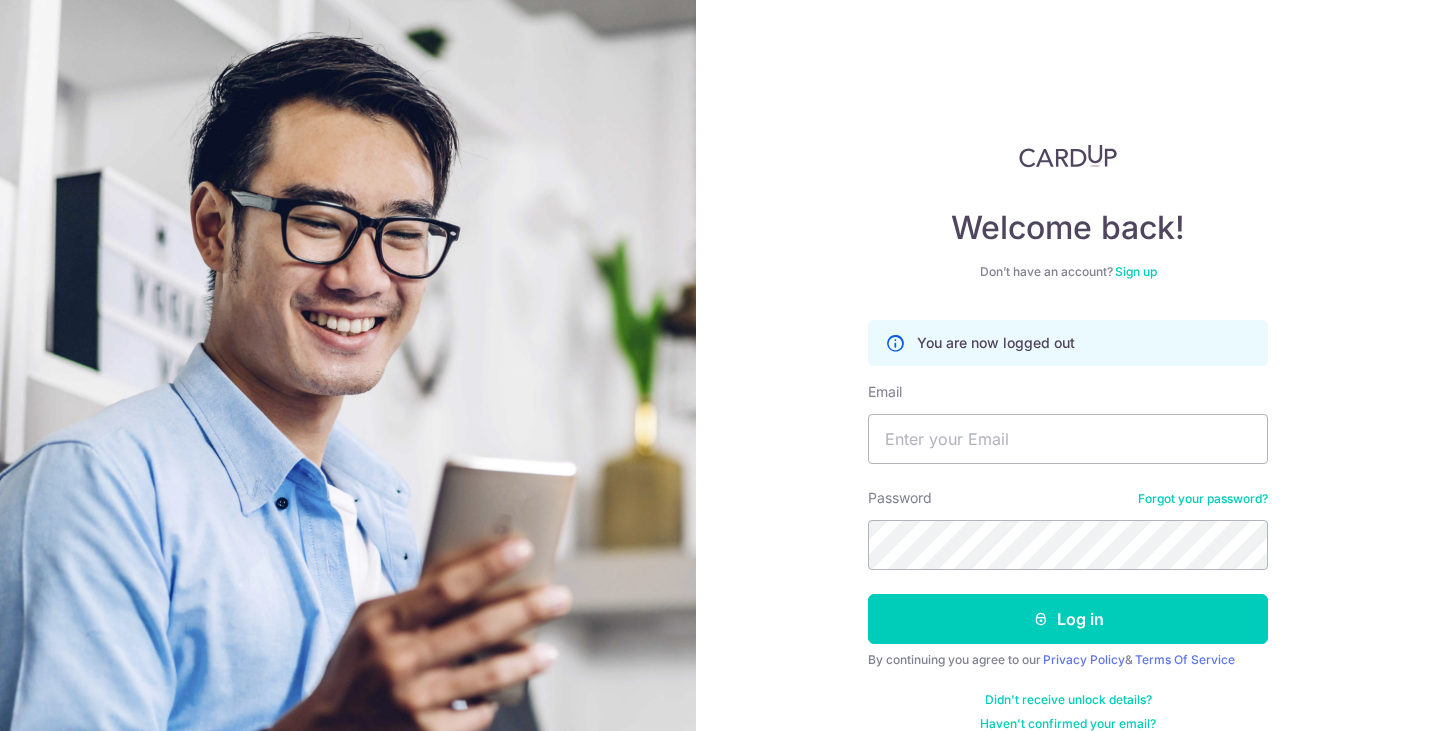 scroll, scrollTop: 0, scrollLeft: 0, axis: both 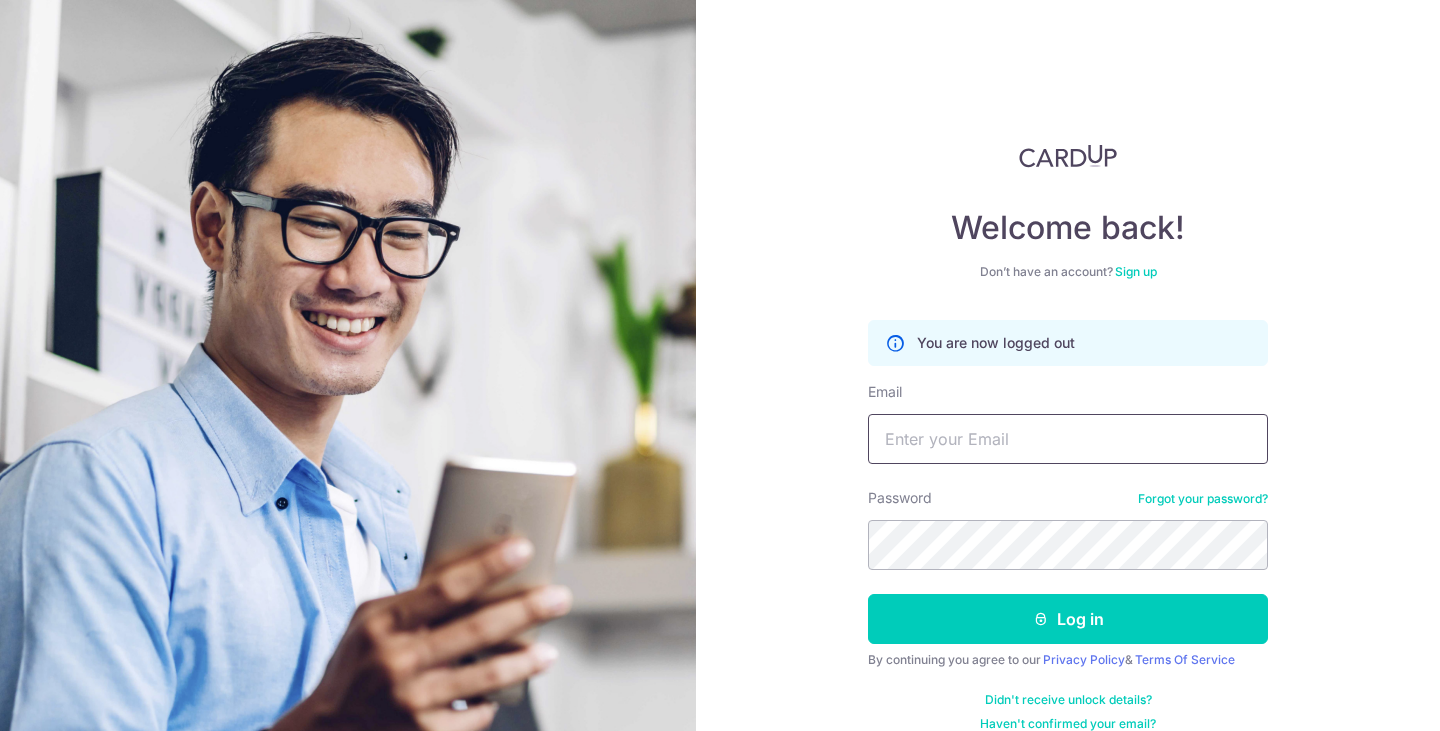 click on "Email" at bounding box center (1068, 439) 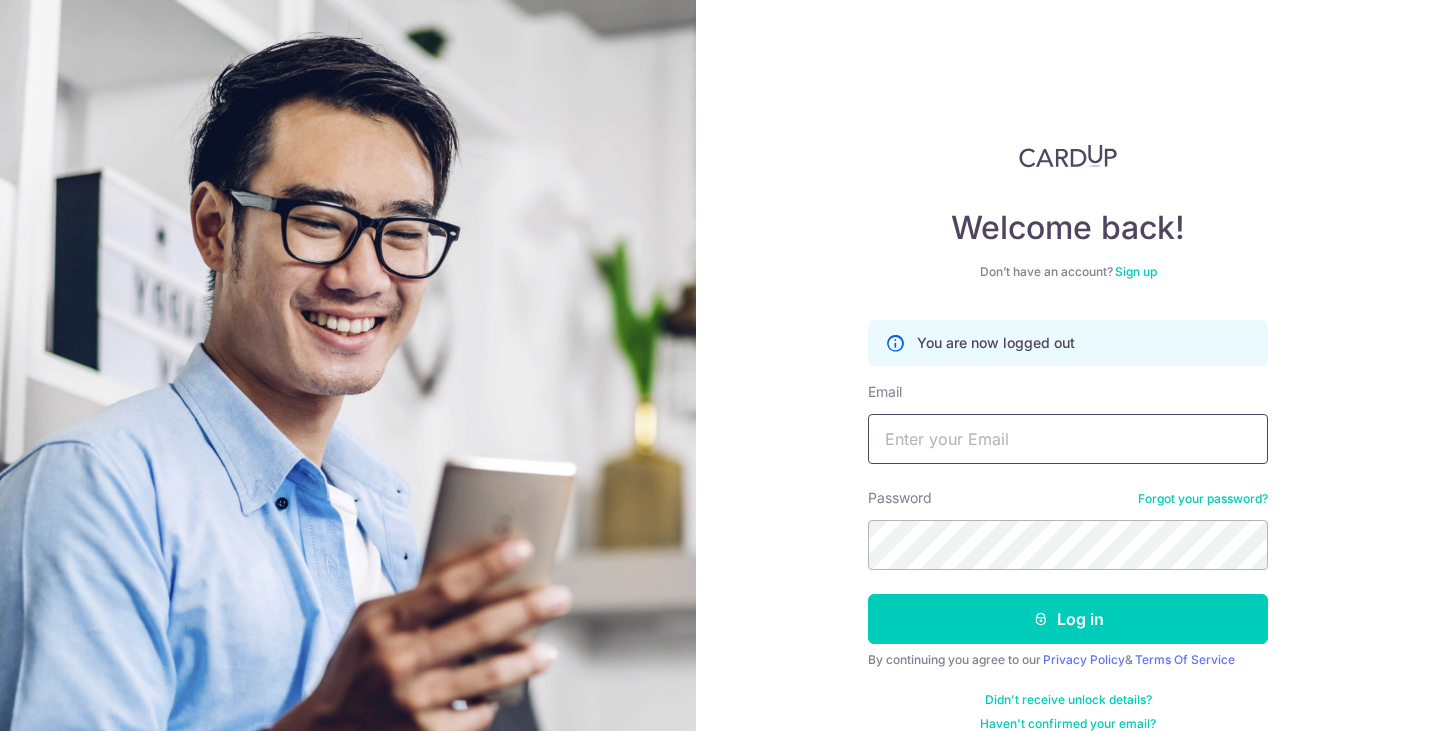 type on "[EMAIL]" 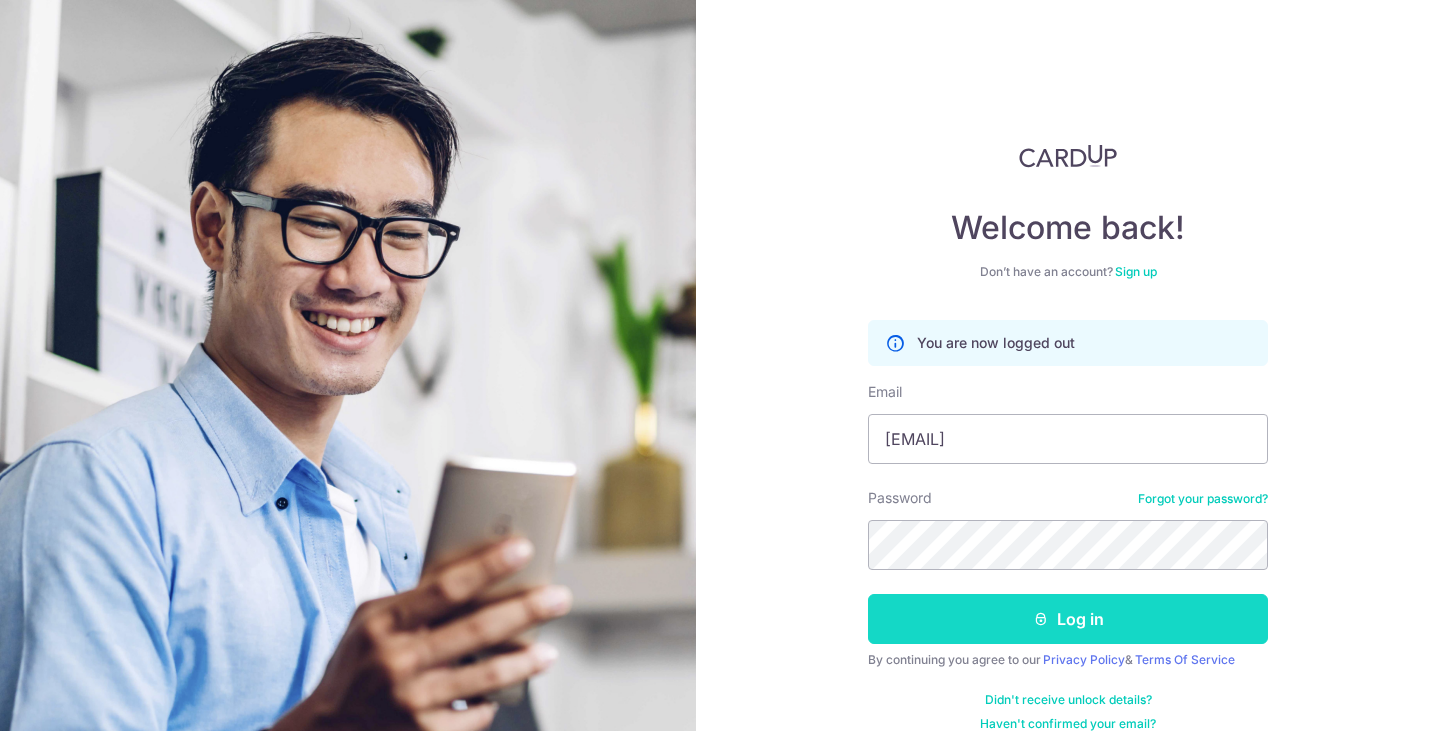 click on "Log in" at bounding box center (1068, 619) 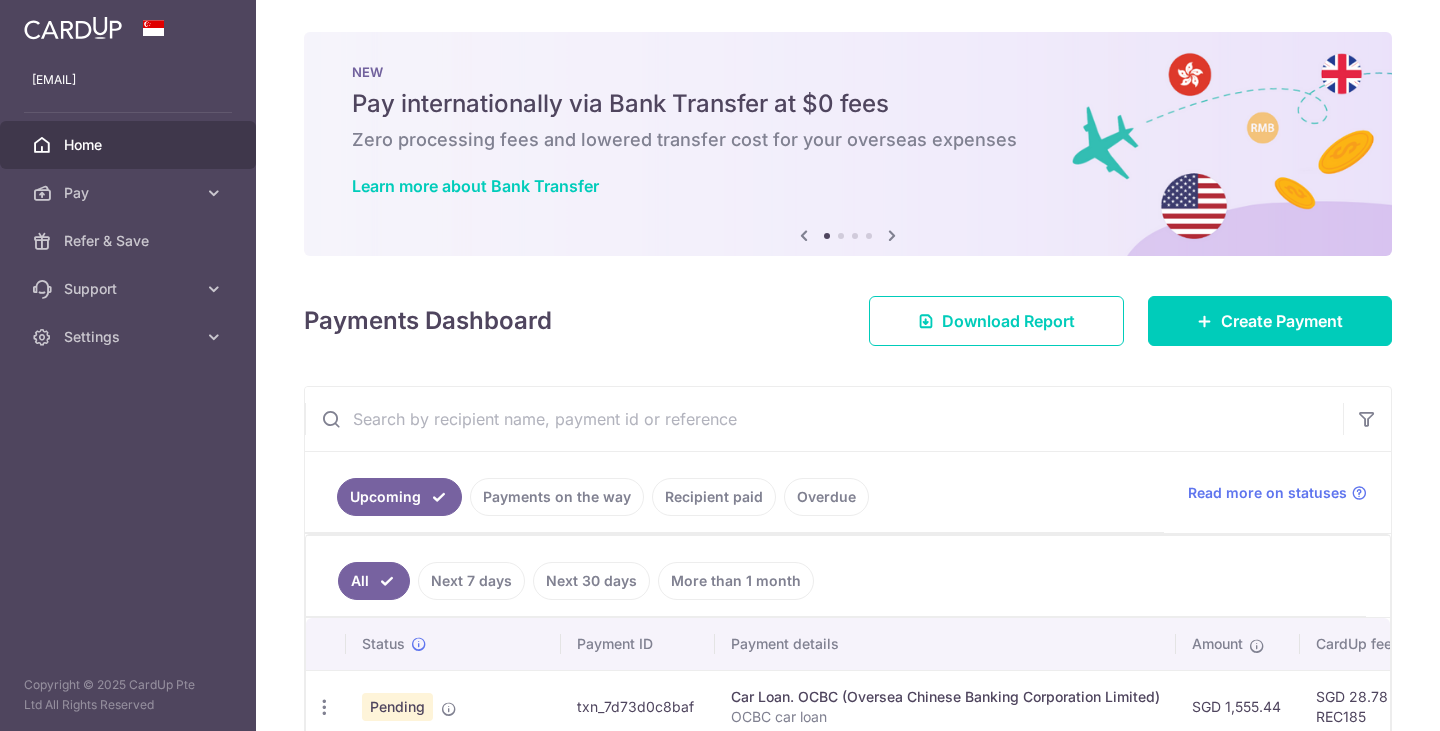 scroll, scrollTop: 0, scrollLeft: 0, axis: both 